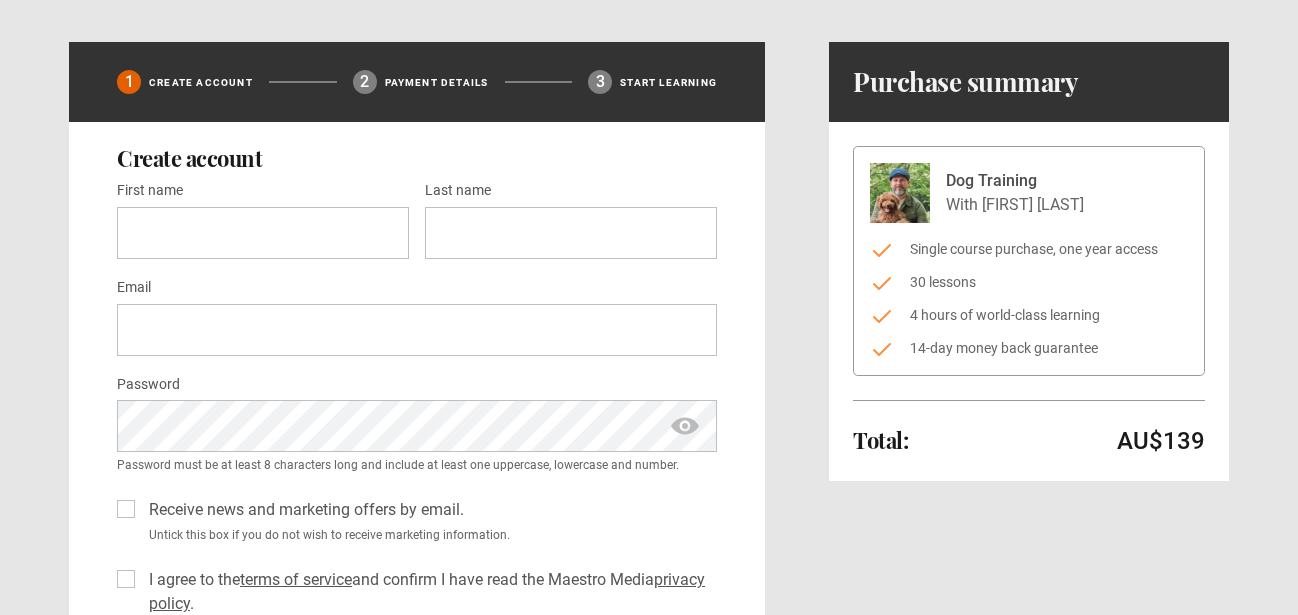 scroll, scrollTop: 86, scrollLeft: 0, axis: vertical 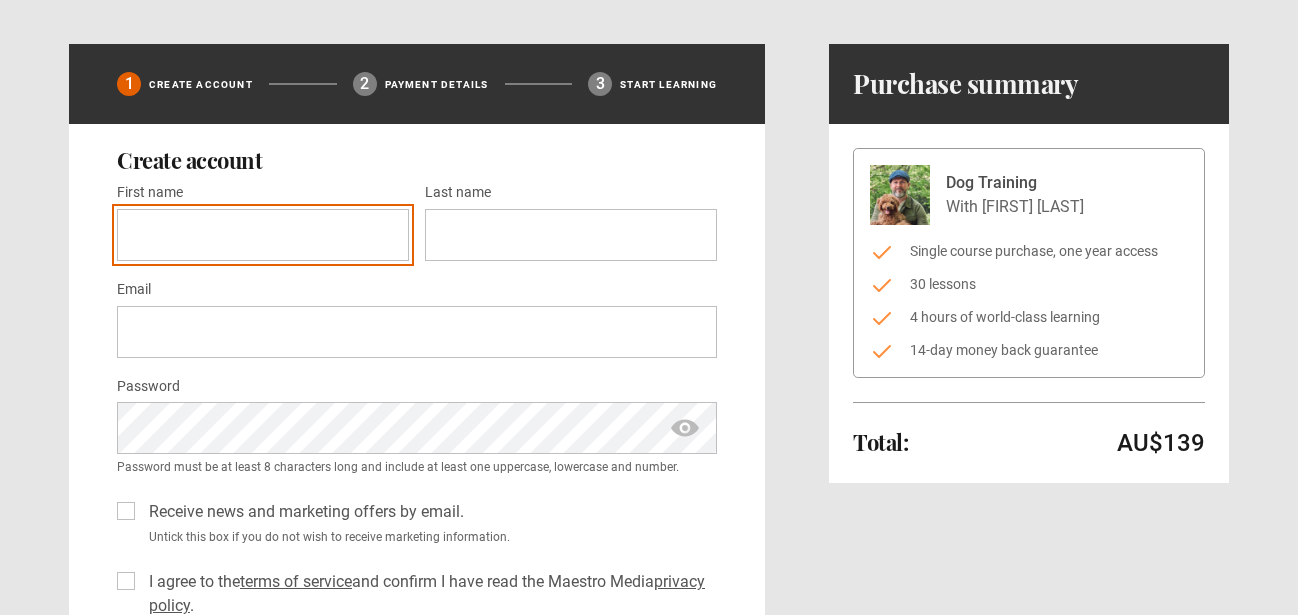 click on "First name  *" at bounding box center [263, 235] 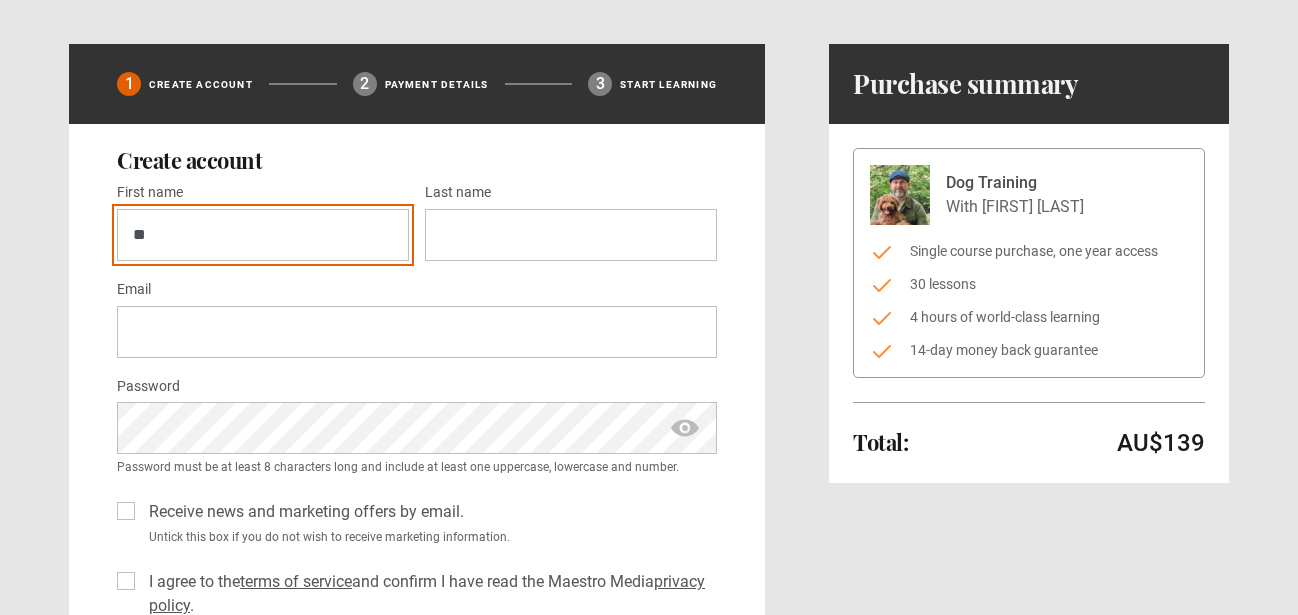 type on "*" 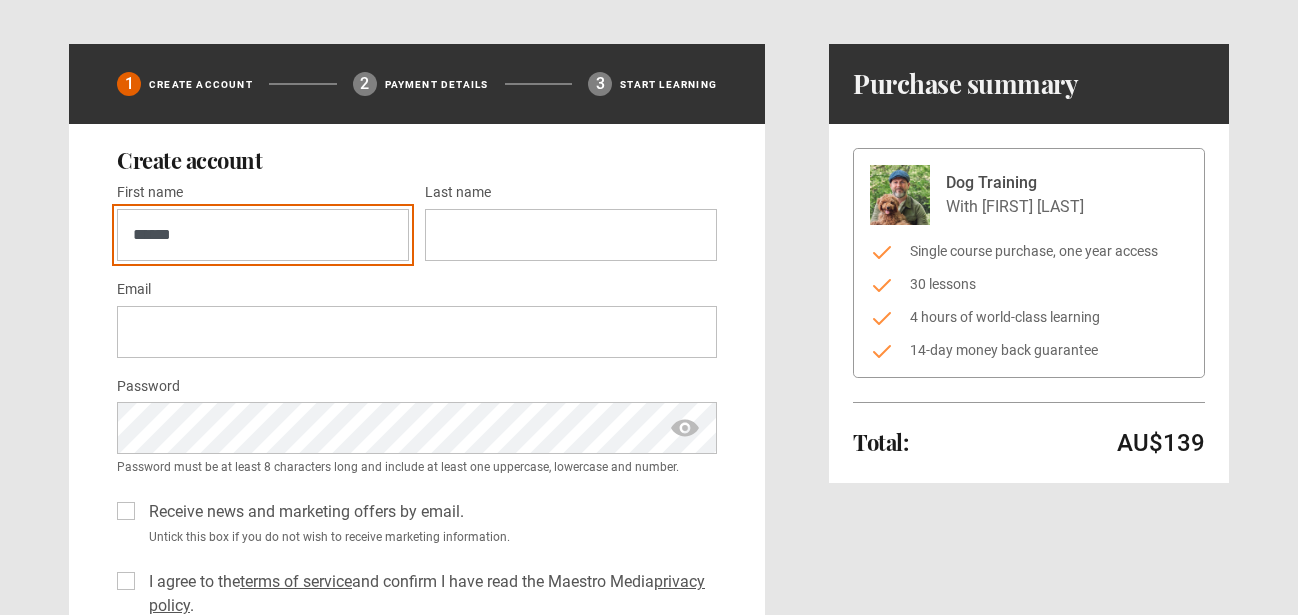 type on "******" 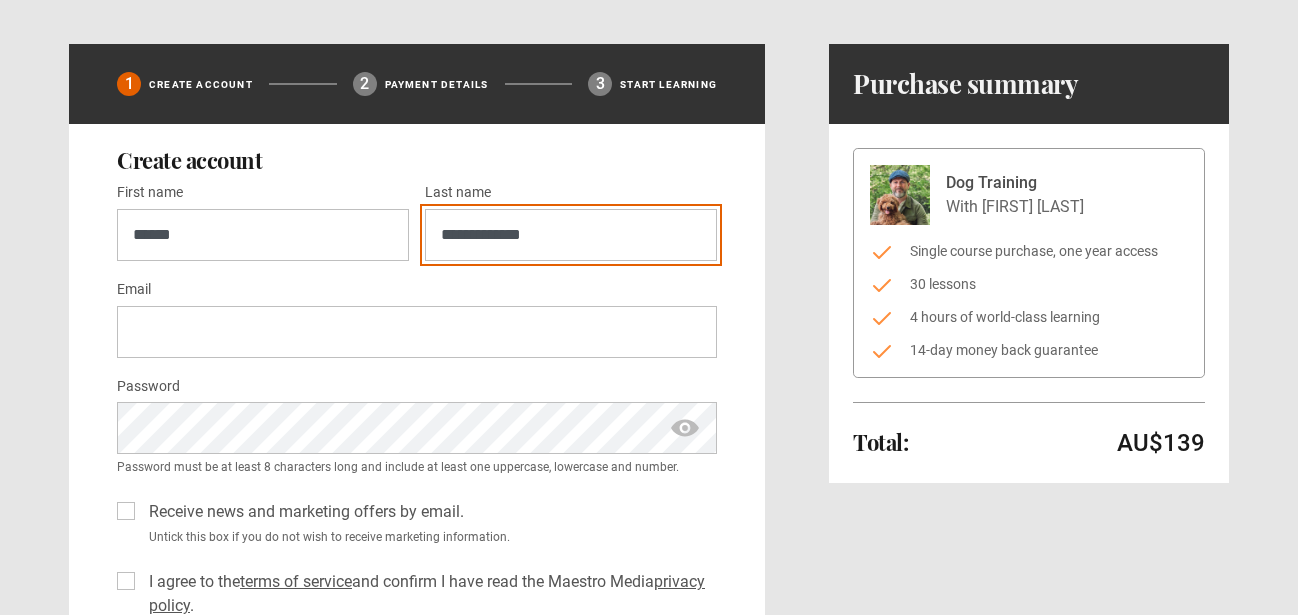 type on "**********" 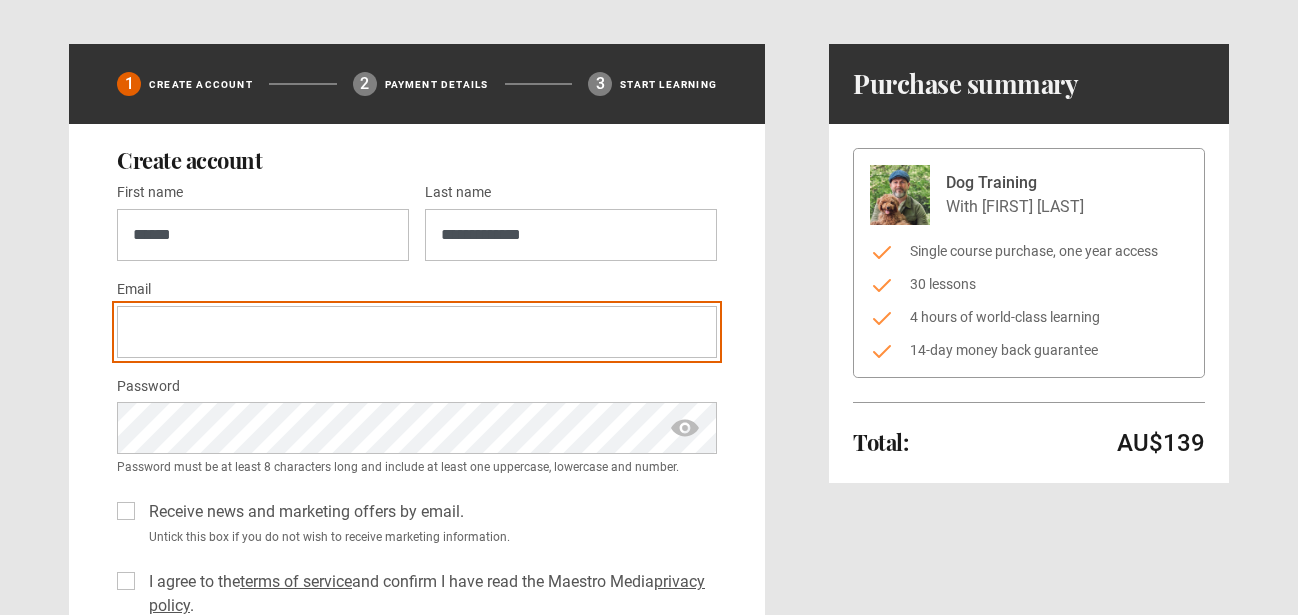 click on "Email  *" at bounding box center (417, 332) 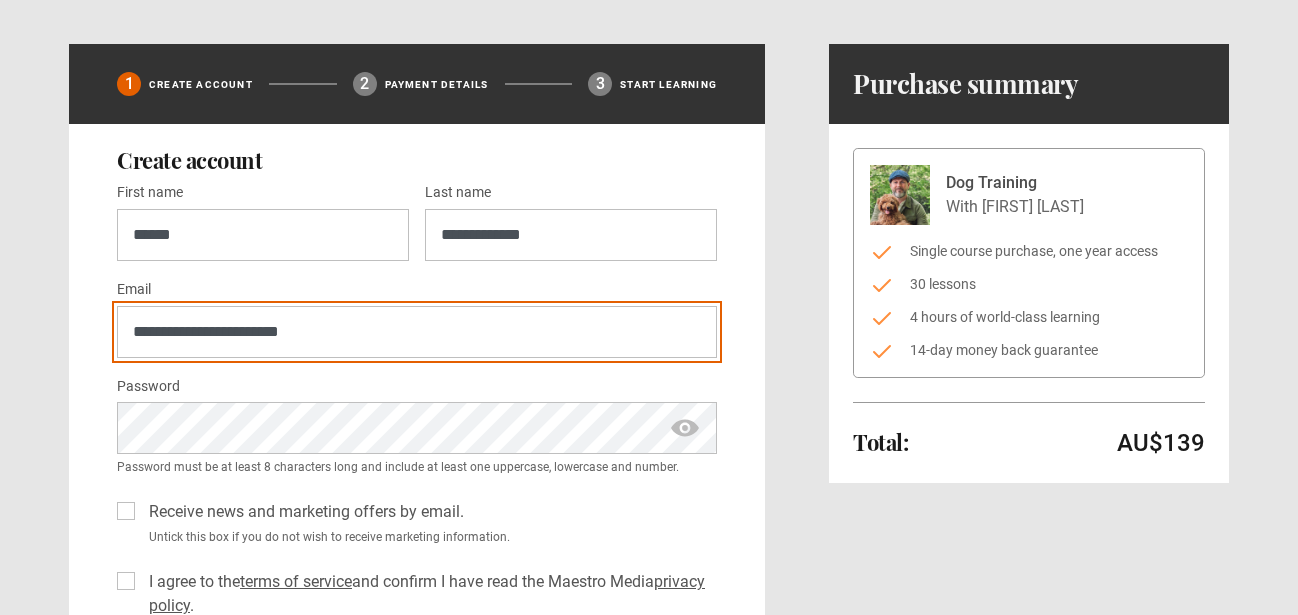 type on "**********" 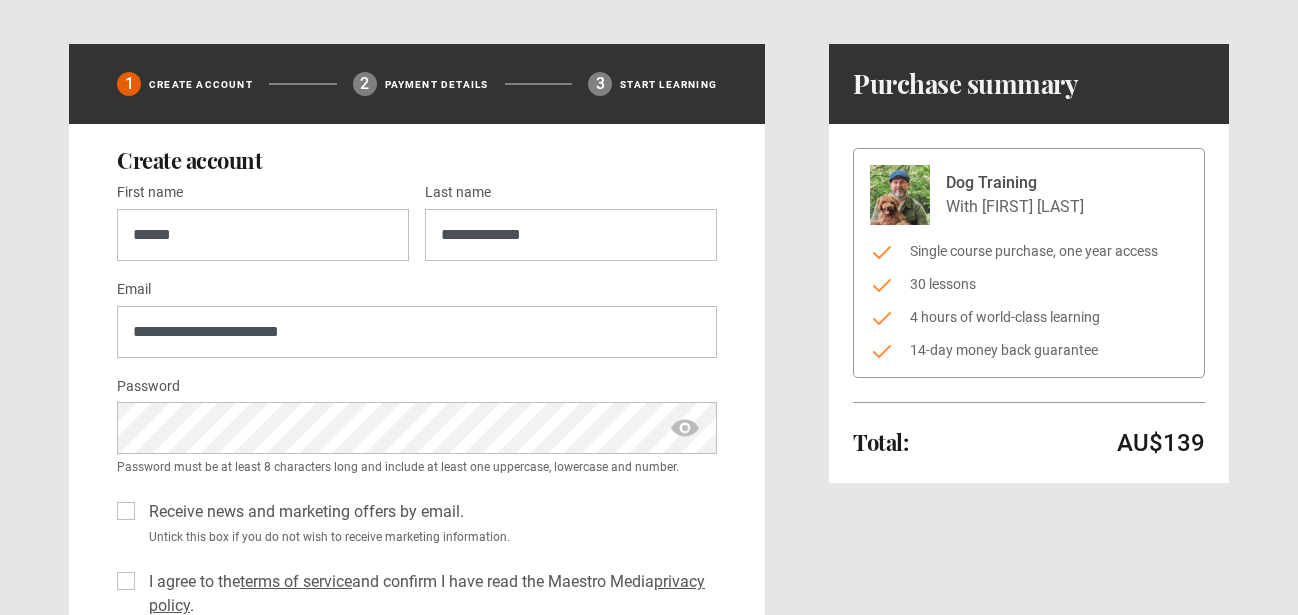 click on "Create account
First name  * [FIRST]
Last name  * [LAST]
Email  * [EMAIL]
Password  * Password must be at least 8 characters long and include at least one uppercase, lowercase and number.
Receive news and marketing offers by email. Untick this box if you do not wish to receive marketing information.
I agree to the  terms of service  and confirm I have read the Maestro Media  privacy policy .
If you see this, leave it blank. Only bots should see this.
Set up my account" at bounding box center [417, 420] 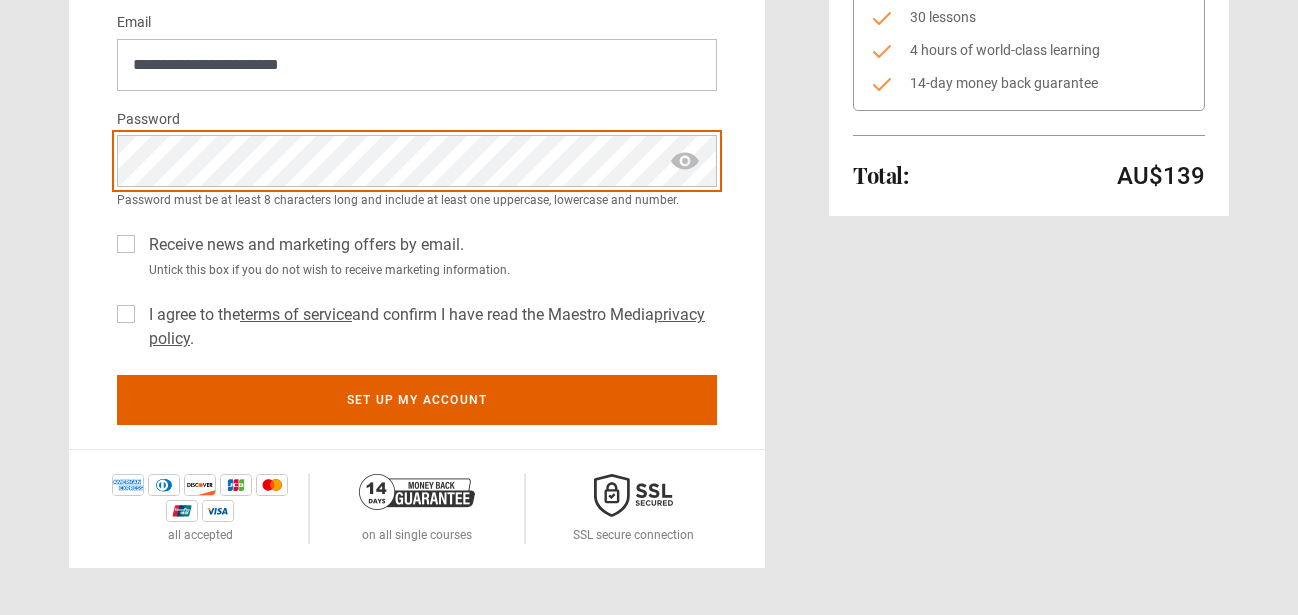 scroll, scrollTop: 356, scrollLeft: 0, axis: vertical 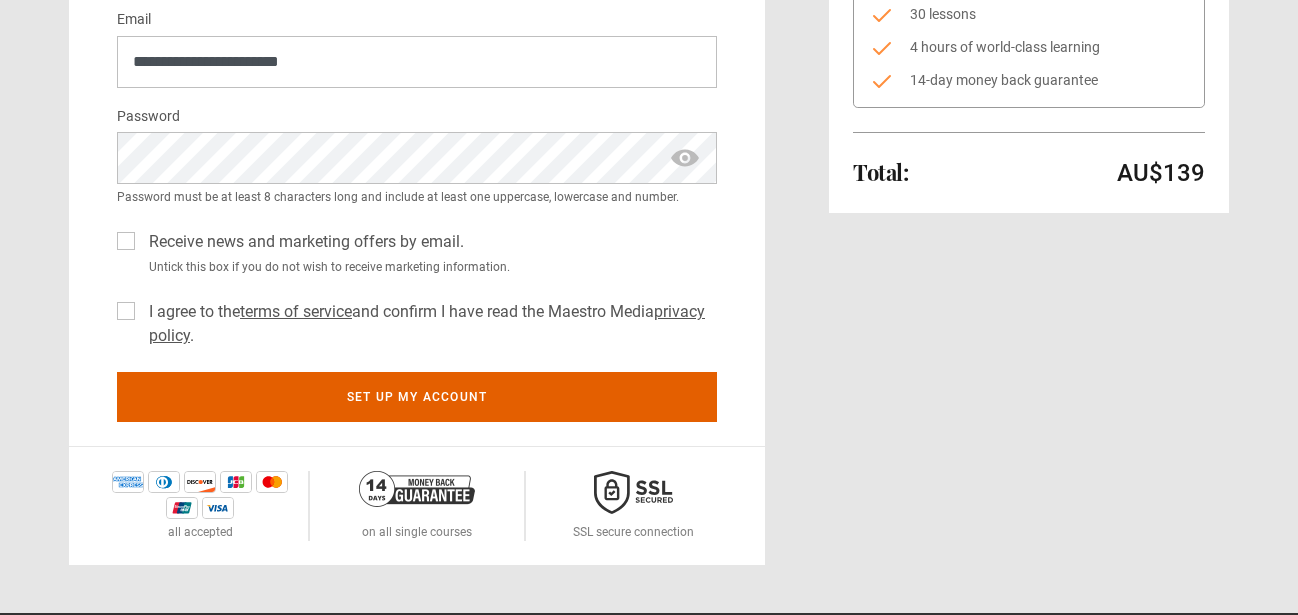 click on "Receive news and marketing offers by email." at bounding box center (302, 242) 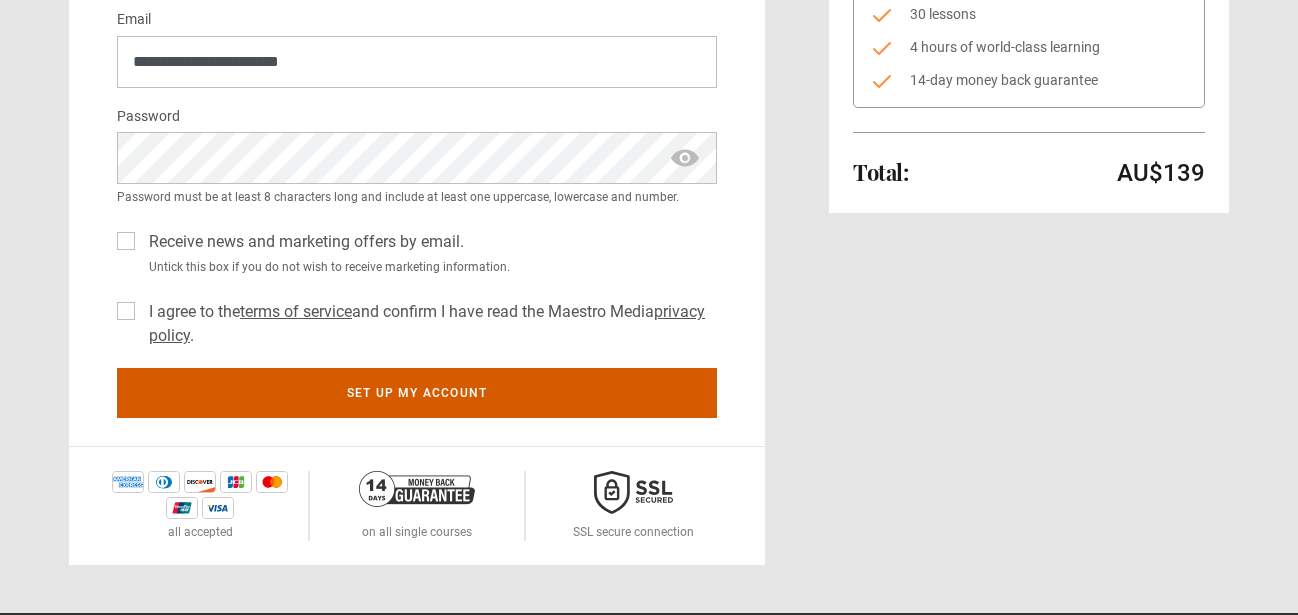 click on "Set up my account" at bounding box center (417, 393) 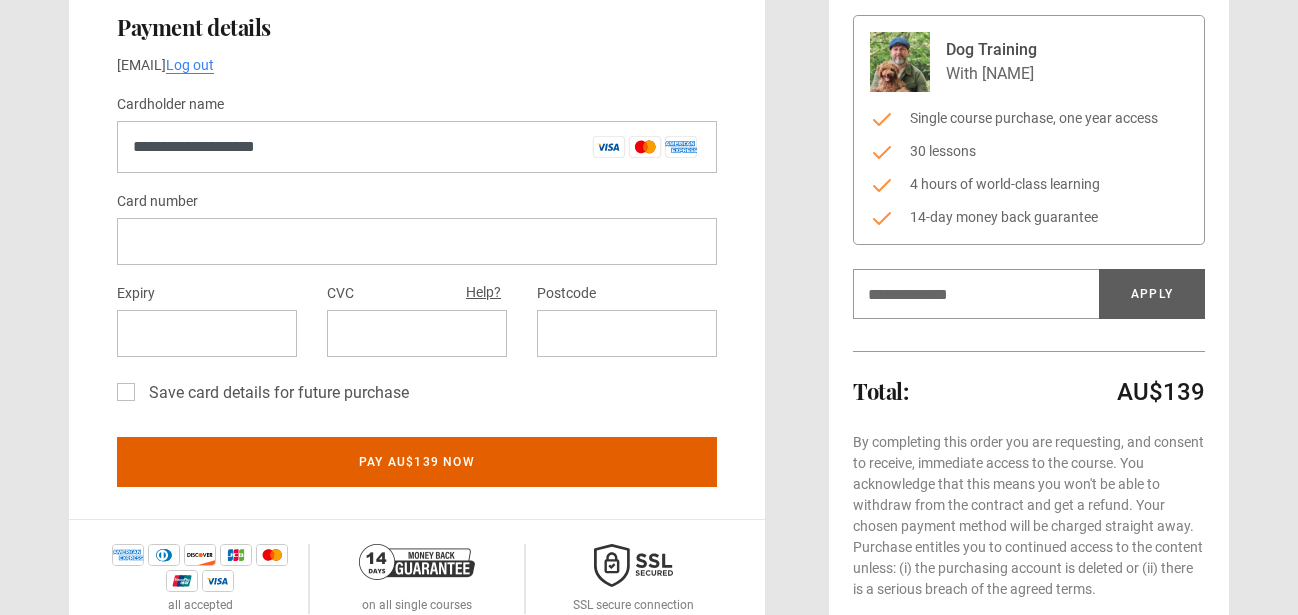 scroll, scrollTop: 216, scrollLeft: 0, axis: vertical 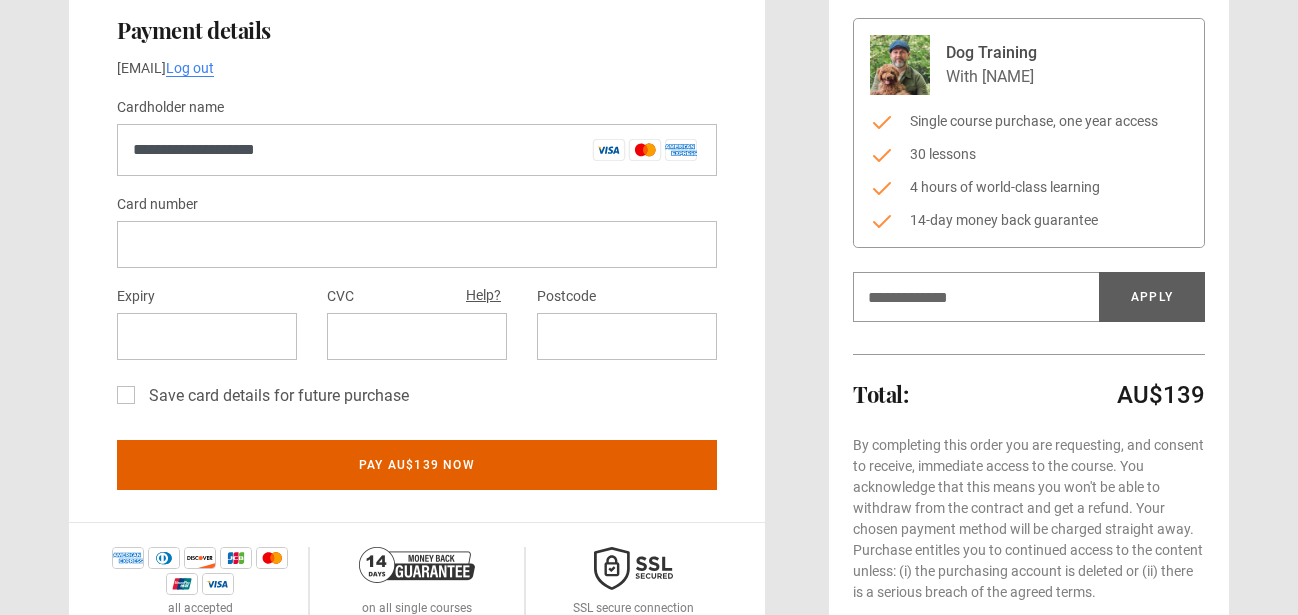 type on "**********" 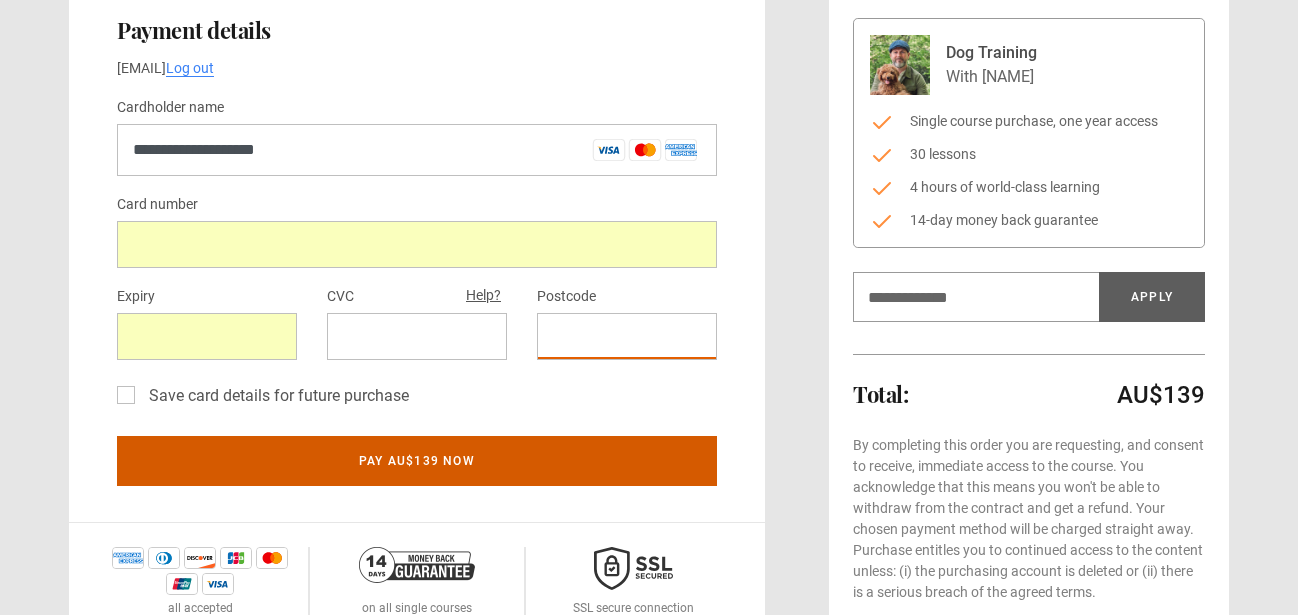 click on "Pay AU$139 now" at bounding box center [417, 461] 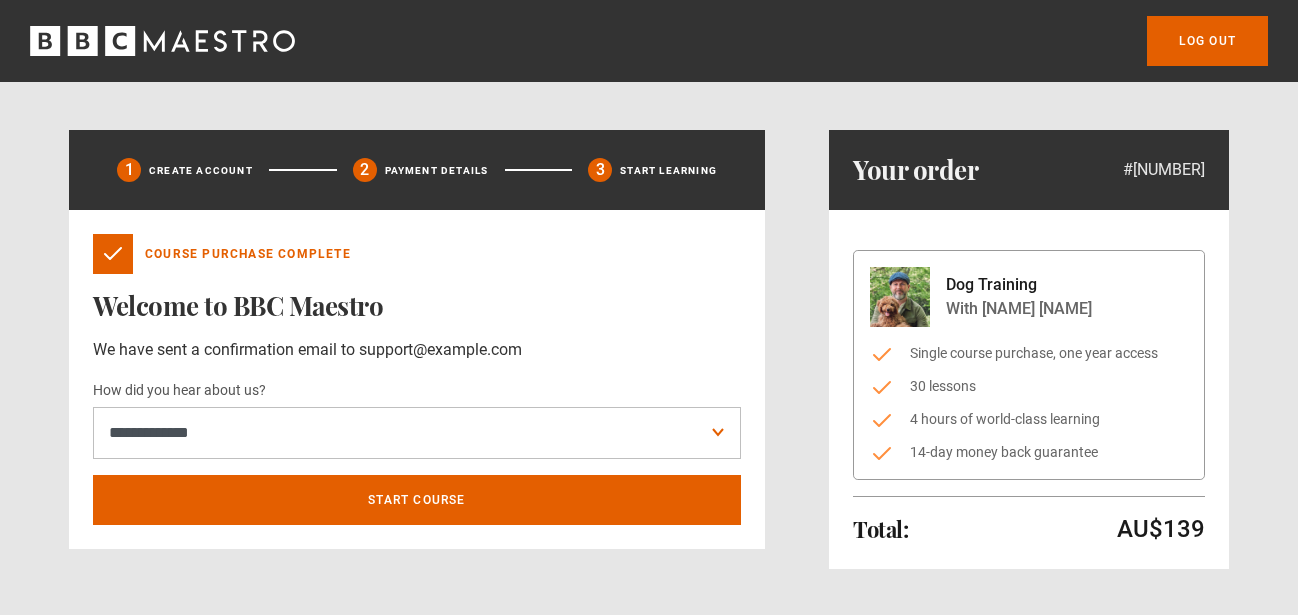 scroll, scrollTop: 0, scrollLeft: 0, axis: both 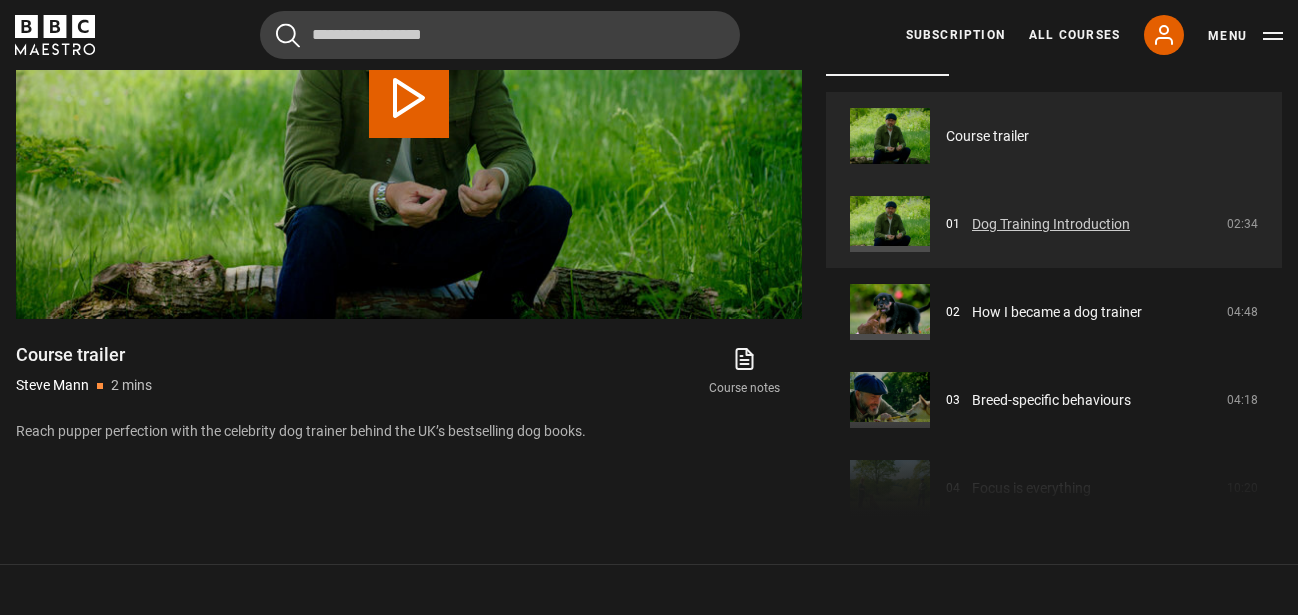 click on "Dog Training Introduction" at bounding box center (1051, 224) 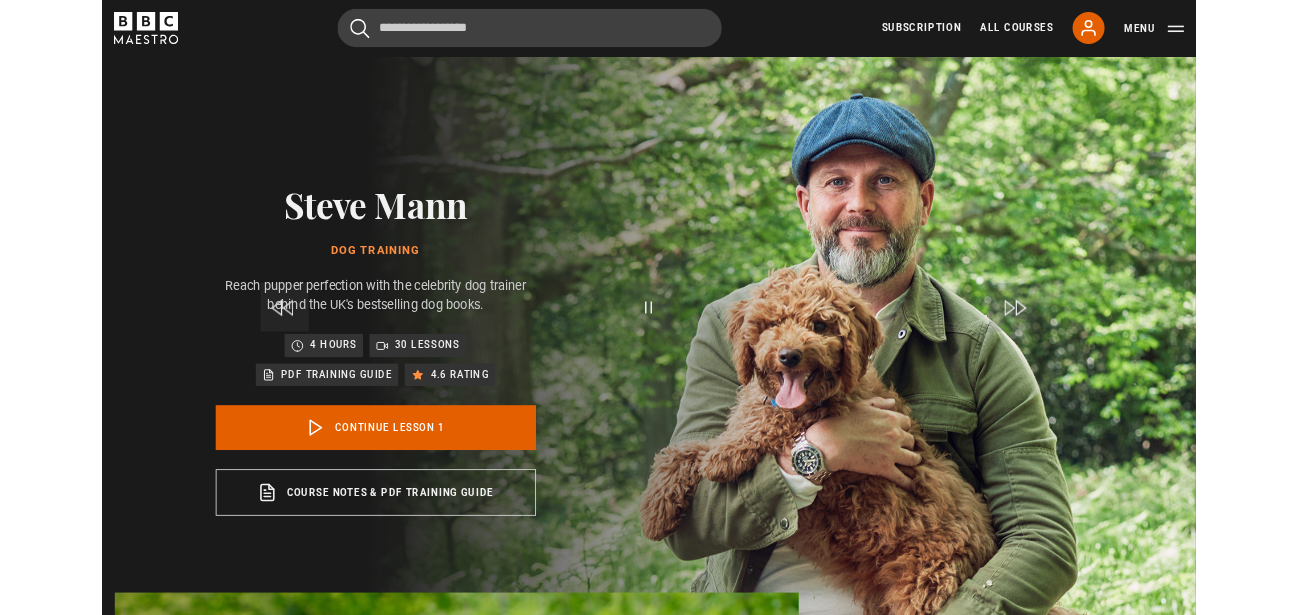 scroll, scrollTop: 804, scrollLeft: 0, axis: vertical 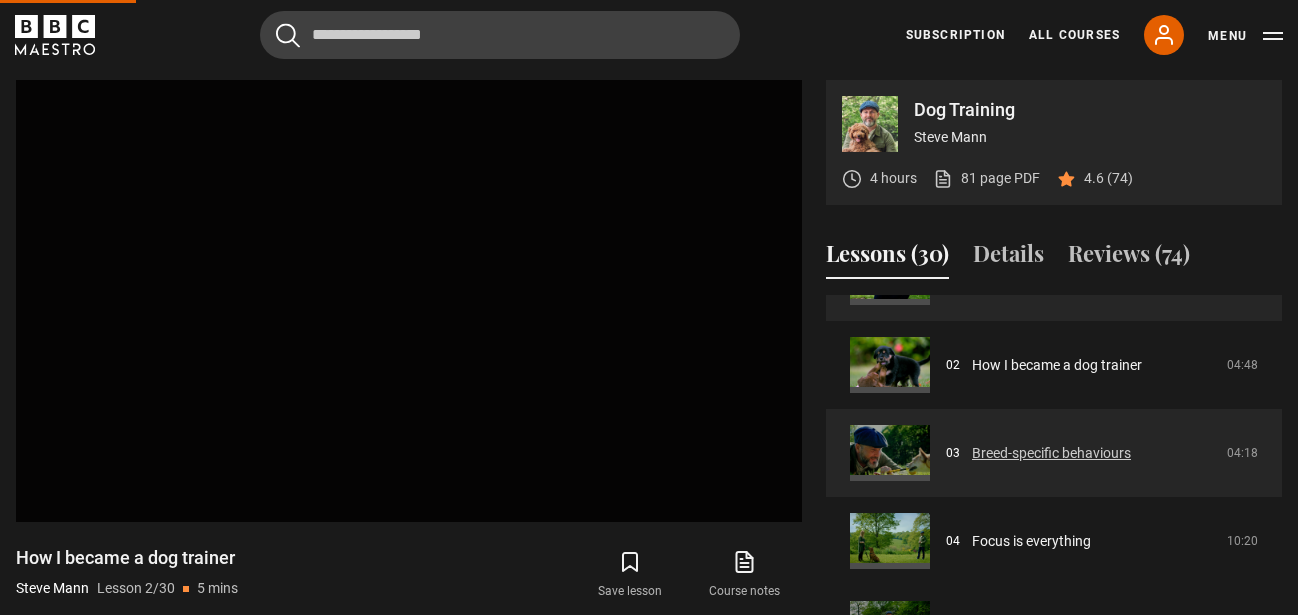 click on "Breed-specific behaviours" at bounding box center [1051, 453] 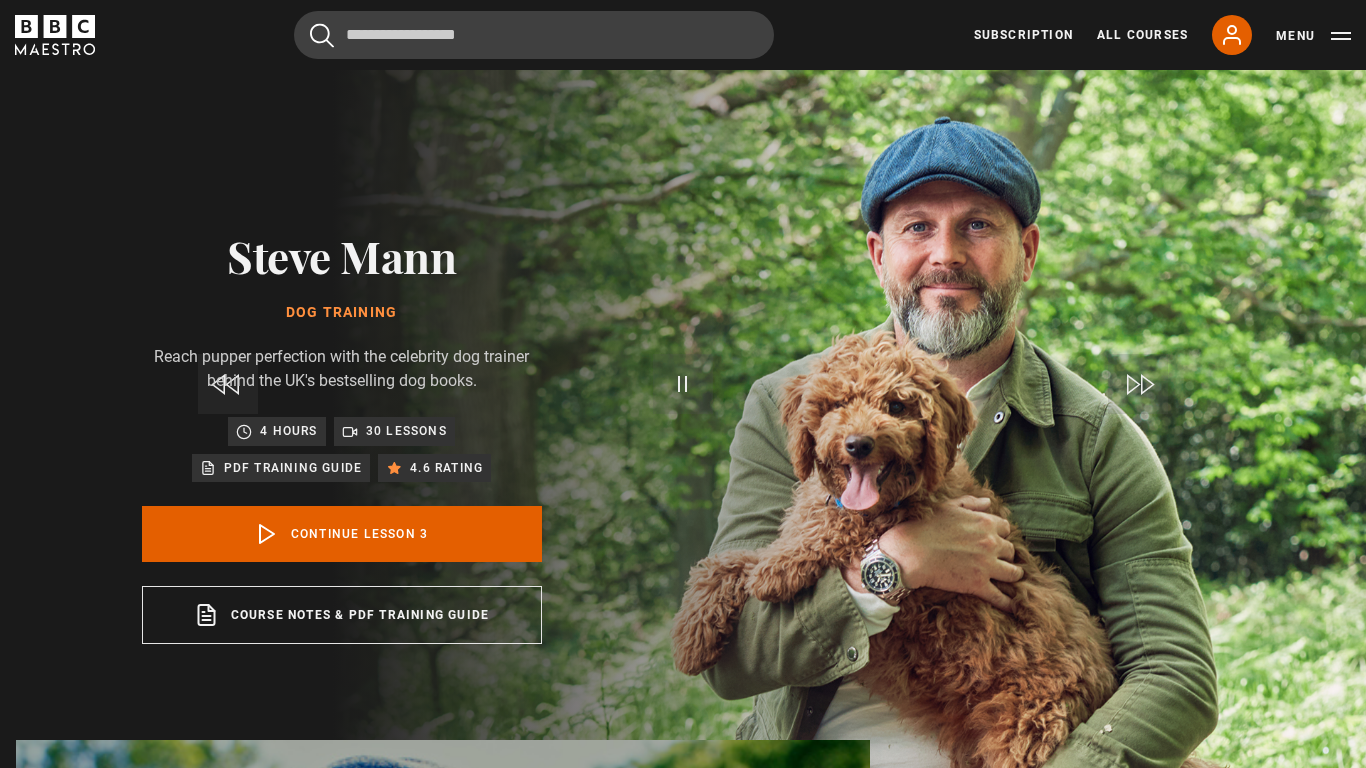 scroll, scrollTop: 804, scrollLeft: 0, axis: vertical 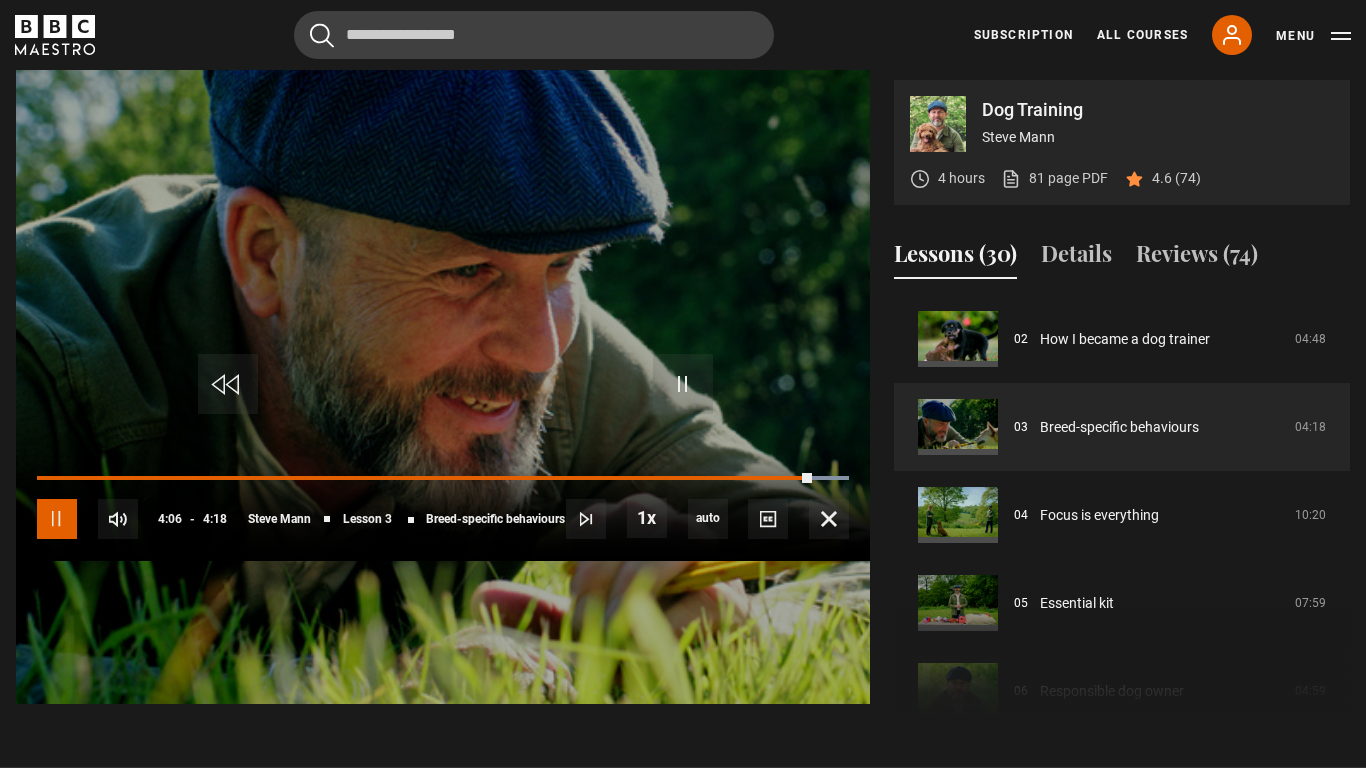 click at bounding box center (57, 519) 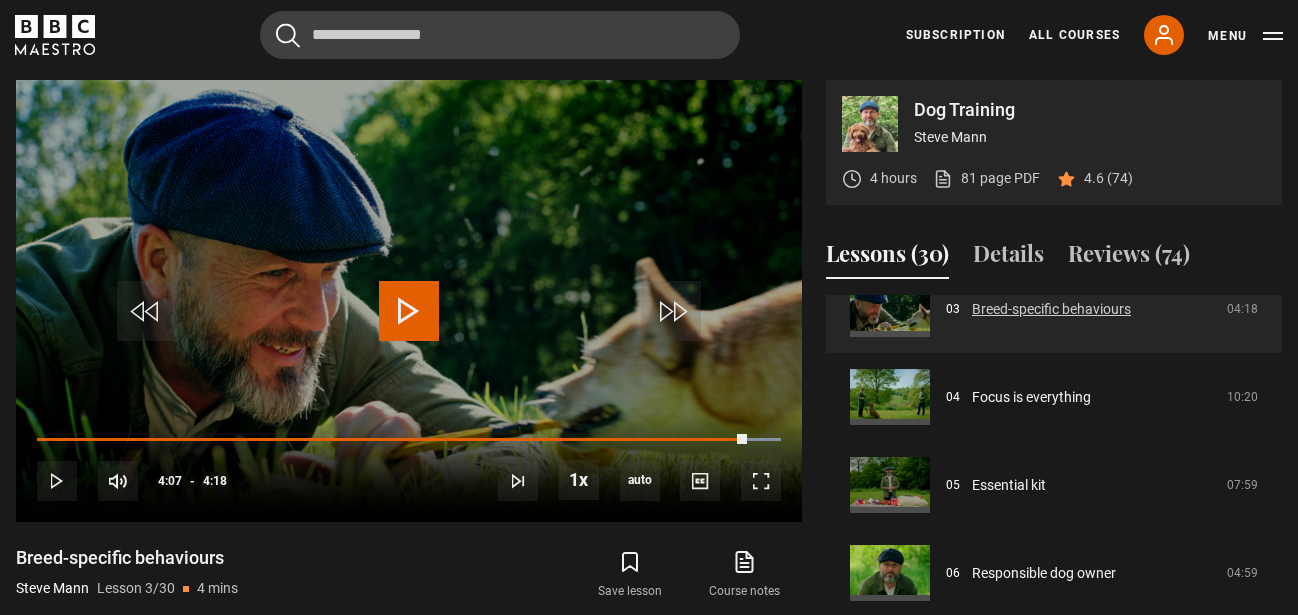 scroll, scrollTop: 305, scrollLeft: 0, axis: vertical 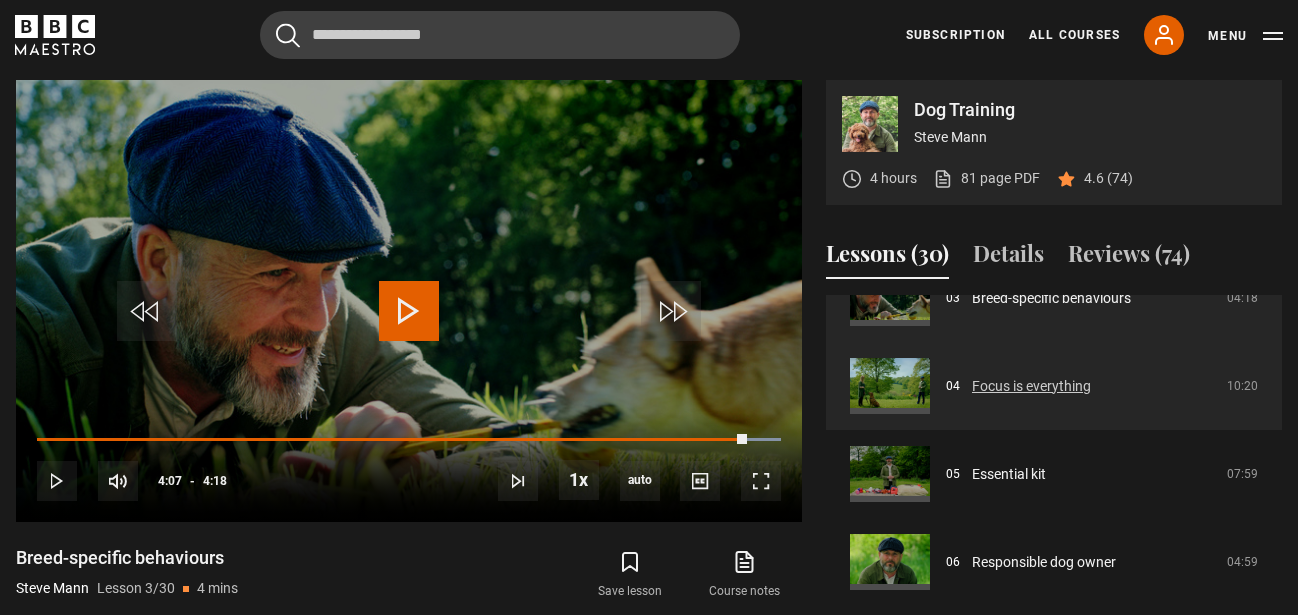 click on "Focus is everything" at bounding box center [1031, 386] 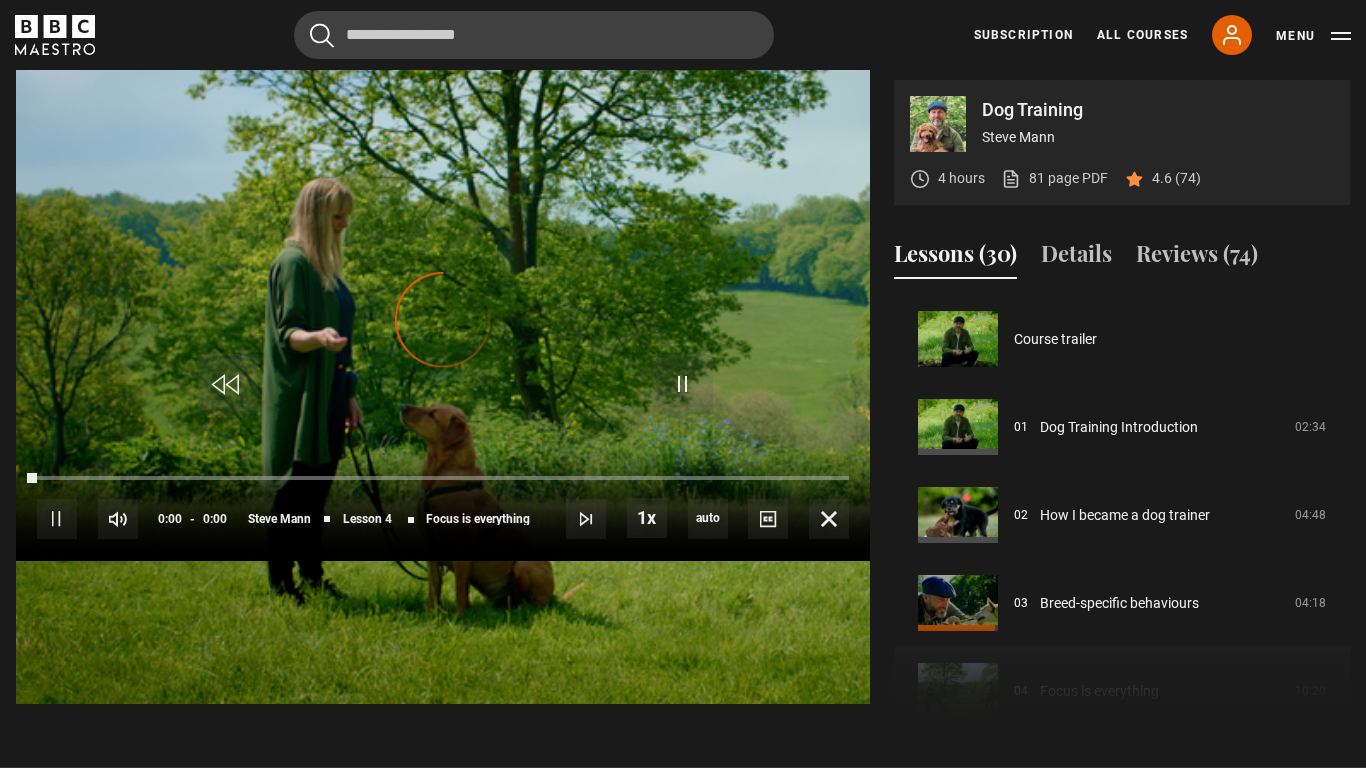 scroll, scrollTop: 804, scrollLeft: 0, axis: vertical 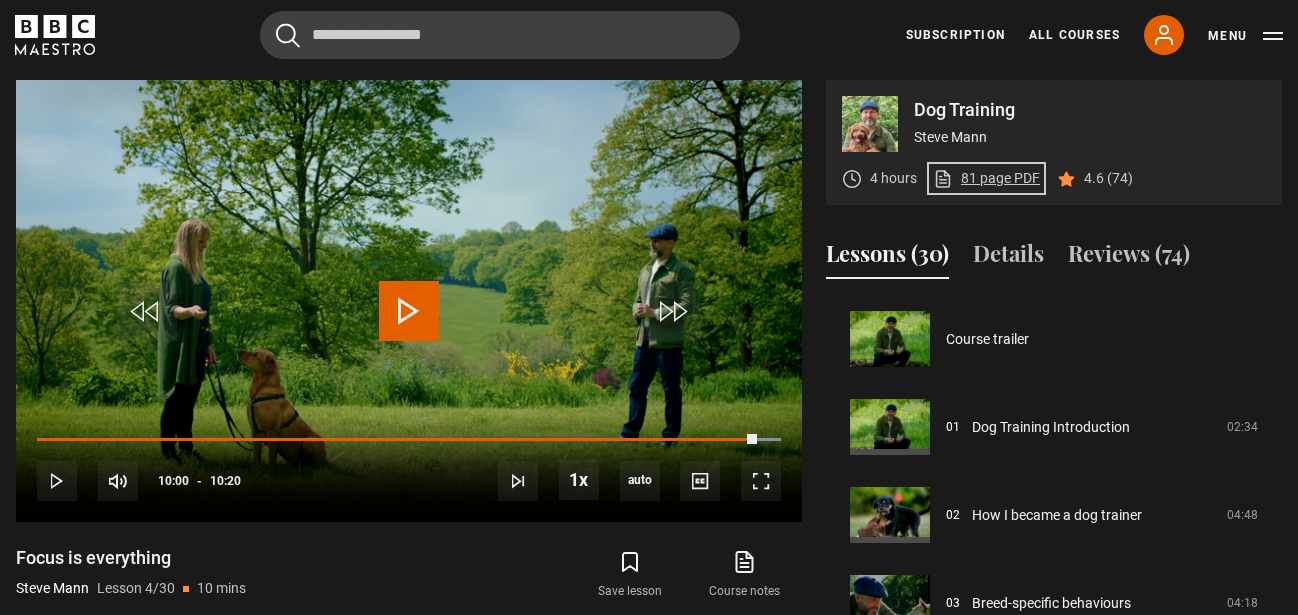 click on "81 page PDF
(opens in new tab)" at bounding box center (986, 178) 